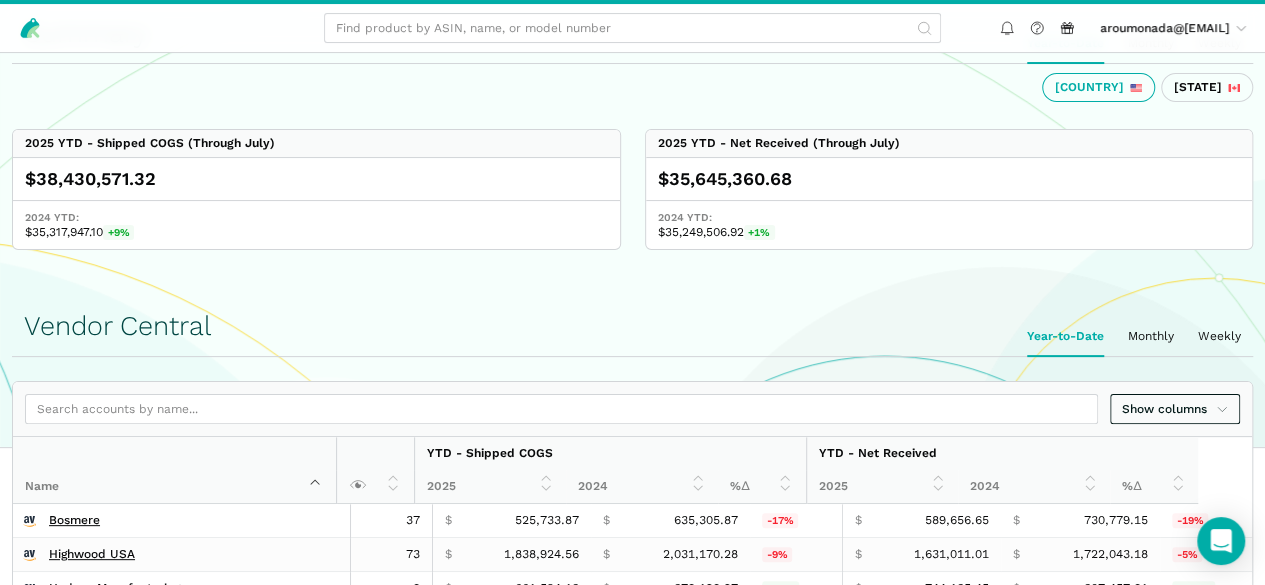 scroll, scrollTop: 300, scrollLeft: 0, axis: vertical 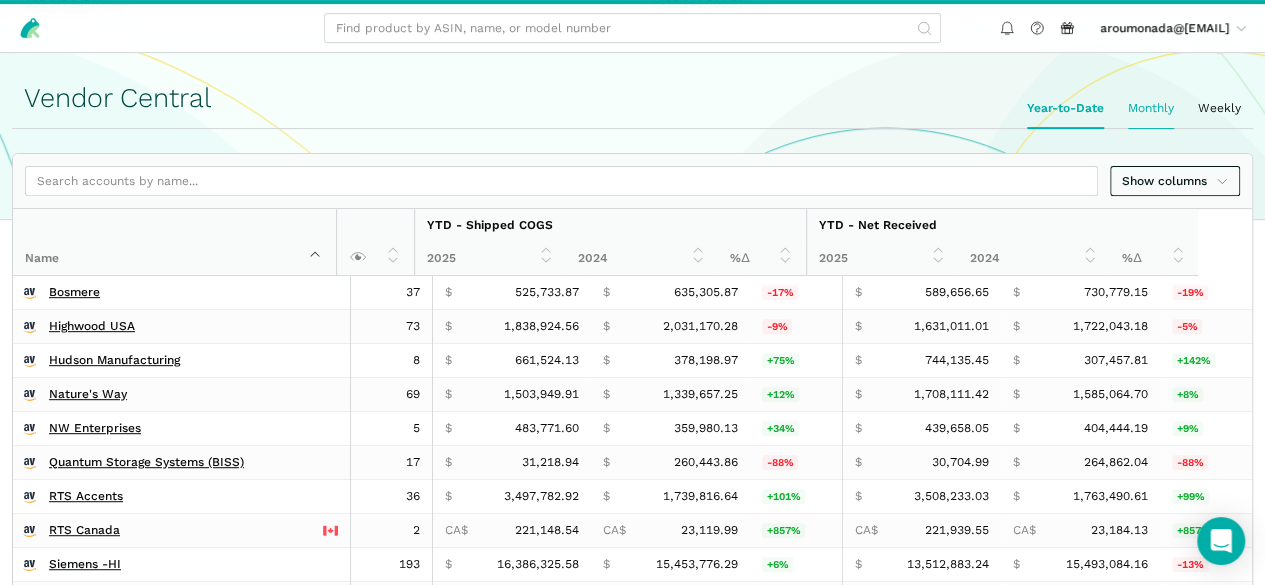 click on "Monthly" at bounding box center [1151, 108] 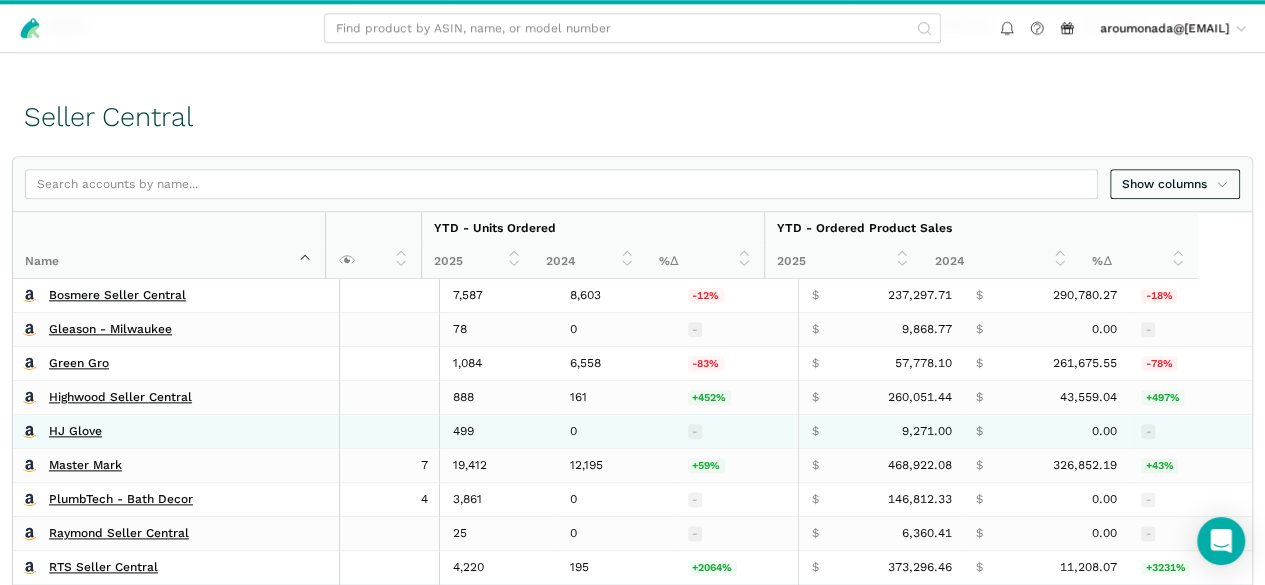 scroll, scrollTop: 1274, scrollLeft: 0, axis: vertical 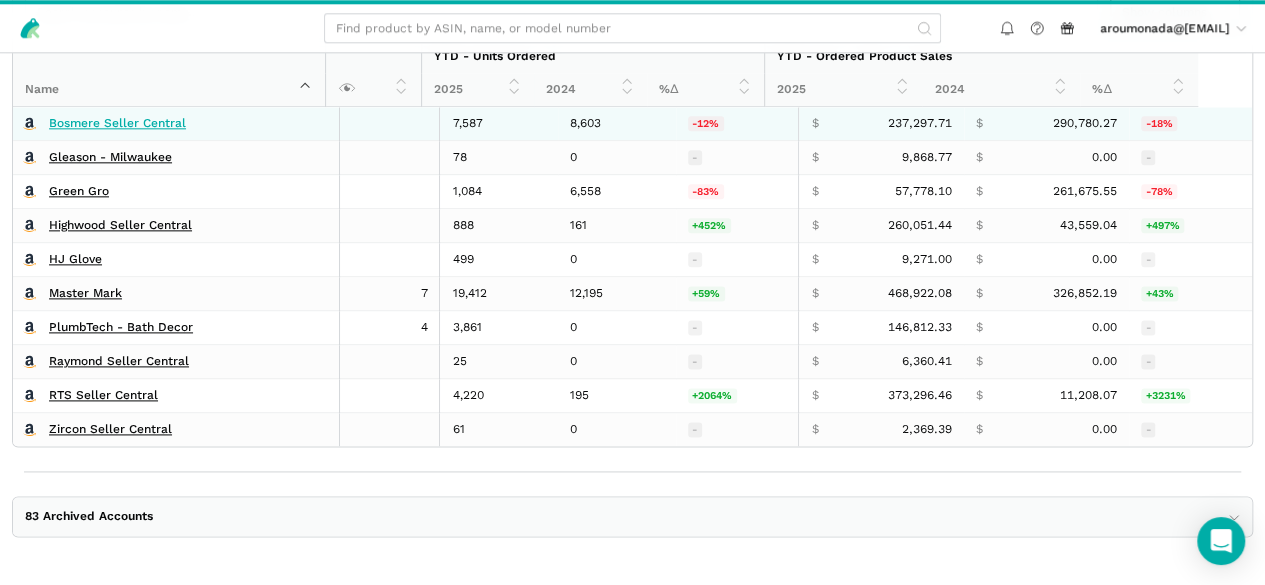 click on "Bosmere Seller Central" at bounding box center [117, 123] 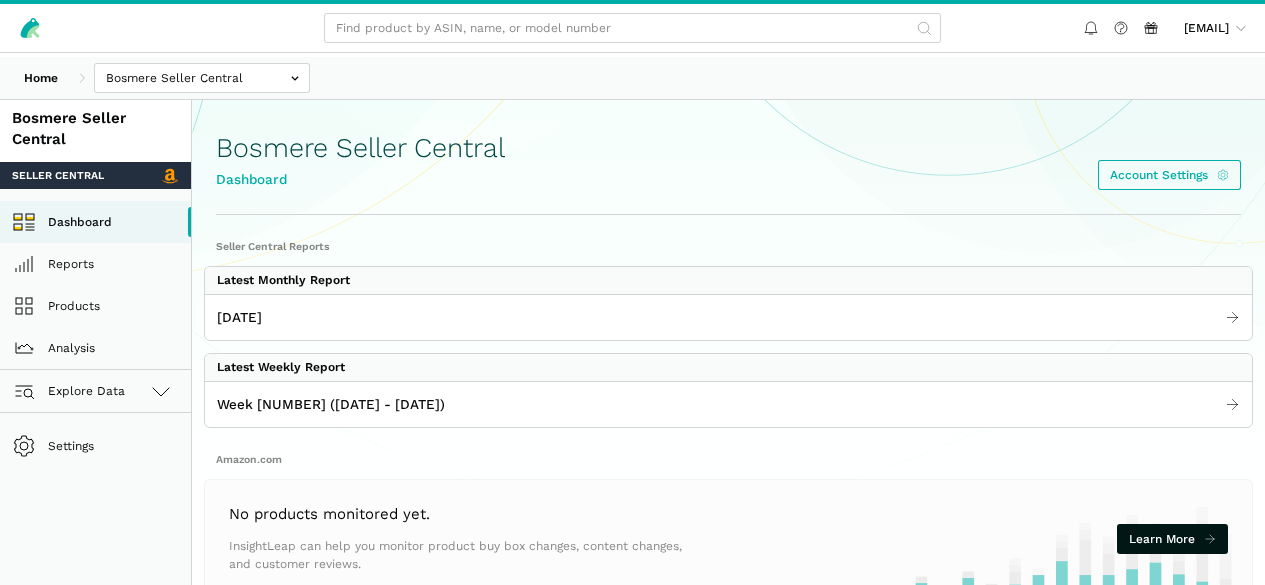 scroll, scrollTop: 0, scrollLeft: 0, axis: both 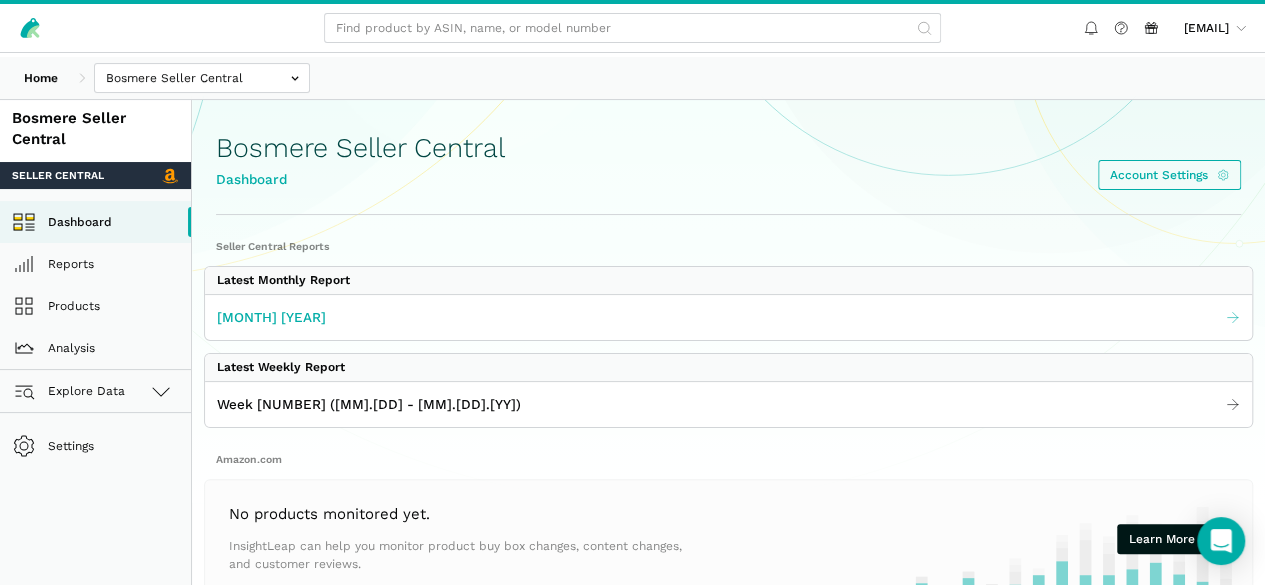 click on "July 2025" at bounding box center (728, 317) 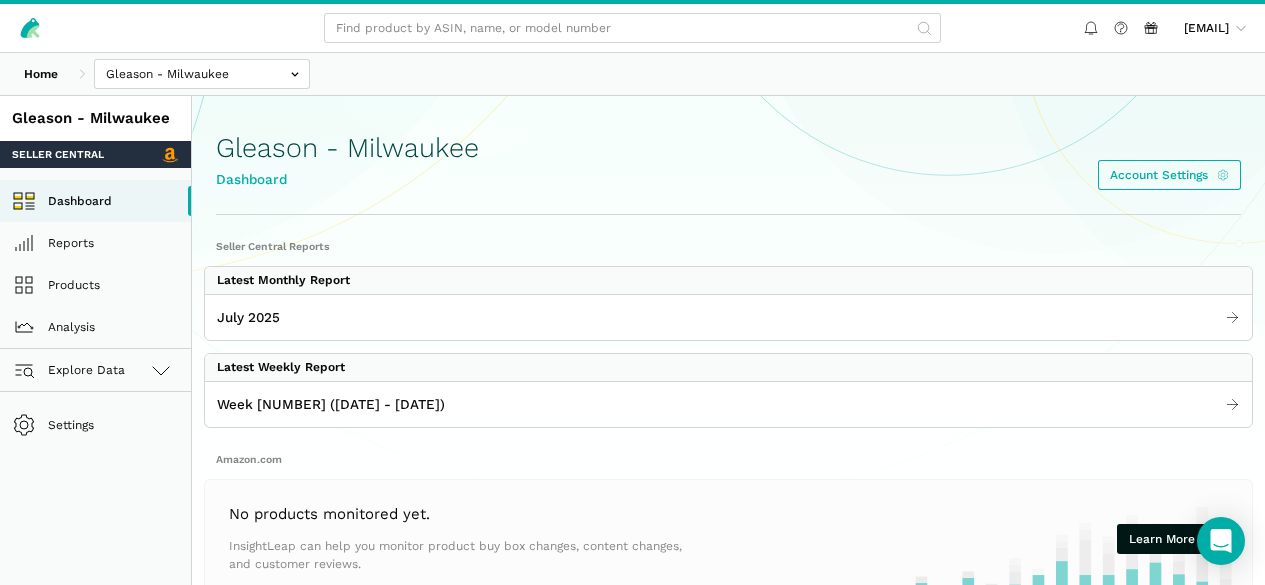 scroll, scrollTop: 0, scrollLeft: 0, axis: both 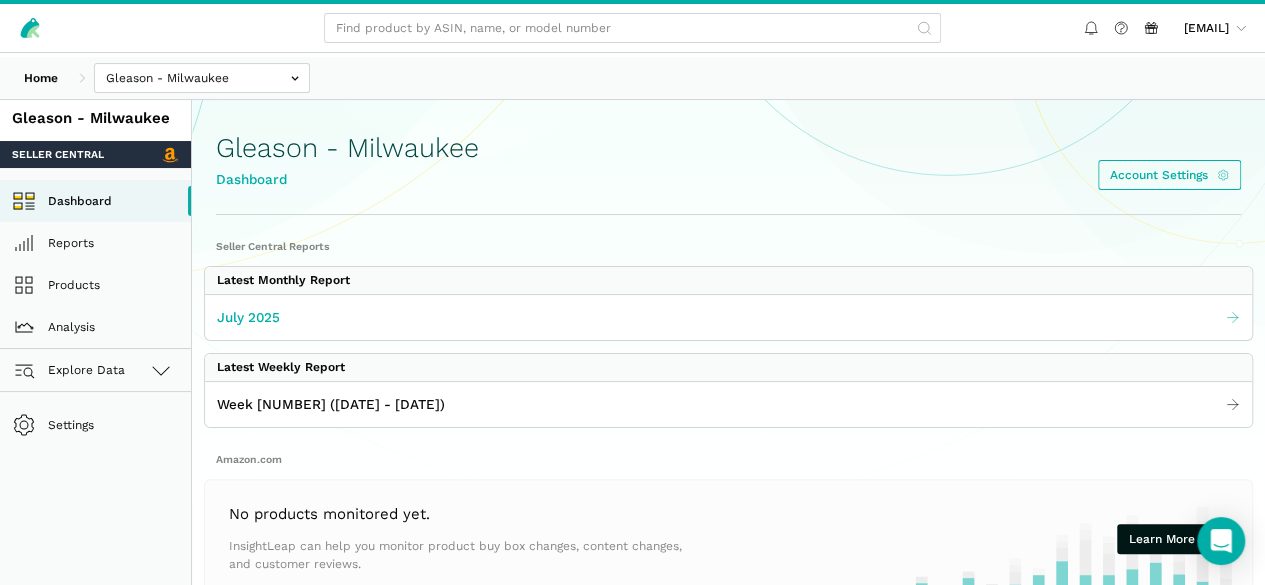 click on "July 2025" at bounding box center (728, 317) 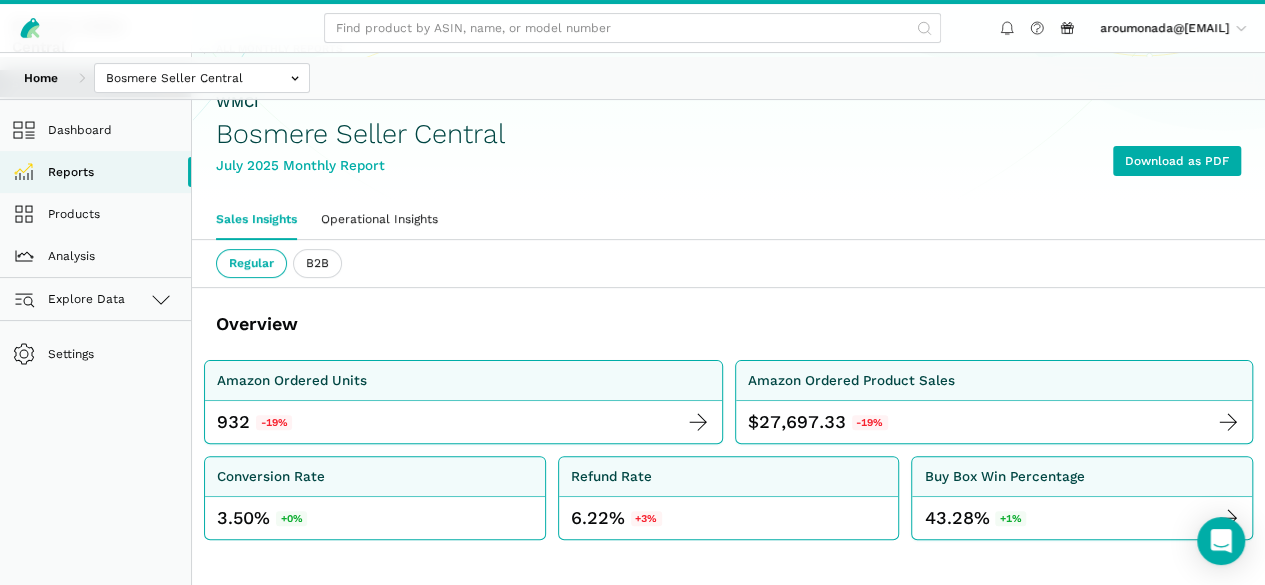 scroll, scrollTop: 300, scrollLeft: 0, axis: vertical 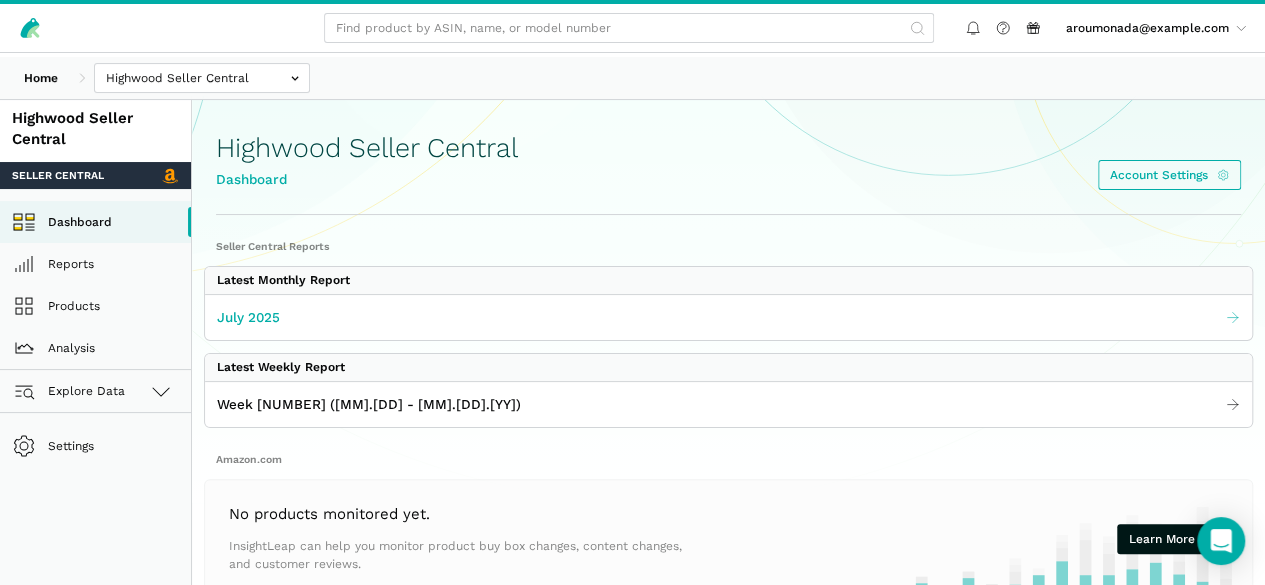 click on "July 2025" at bounding box center [728, 317] 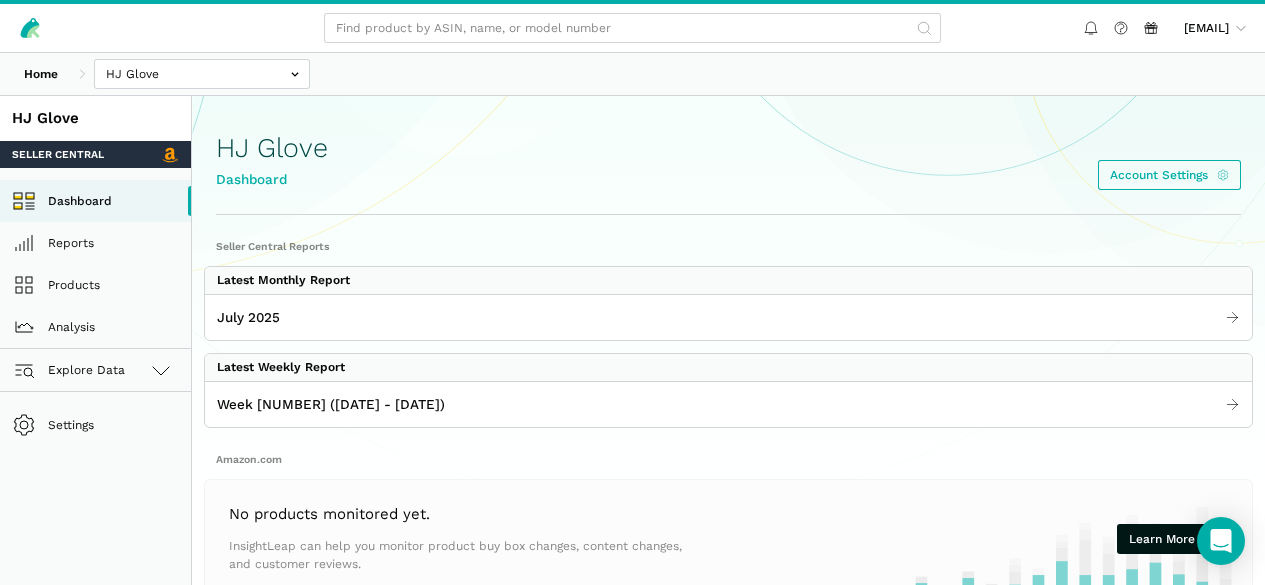 scroll, scrollTop: 0, scrollLeft: 0, axis: both 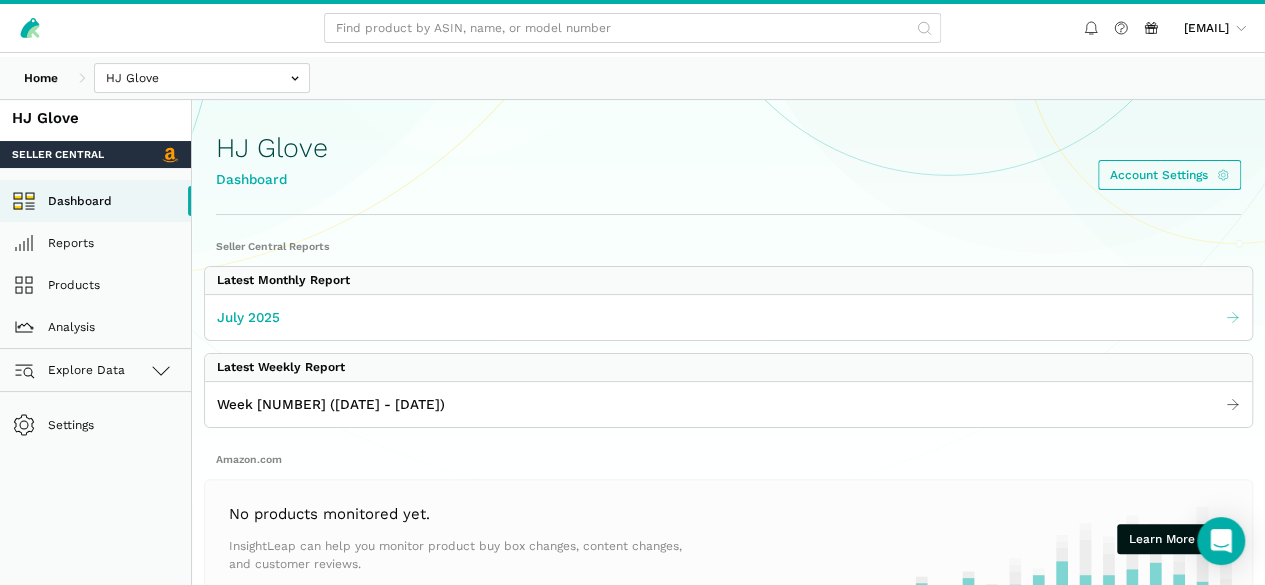 click on "July 2025" at bounding box center [728, 317] 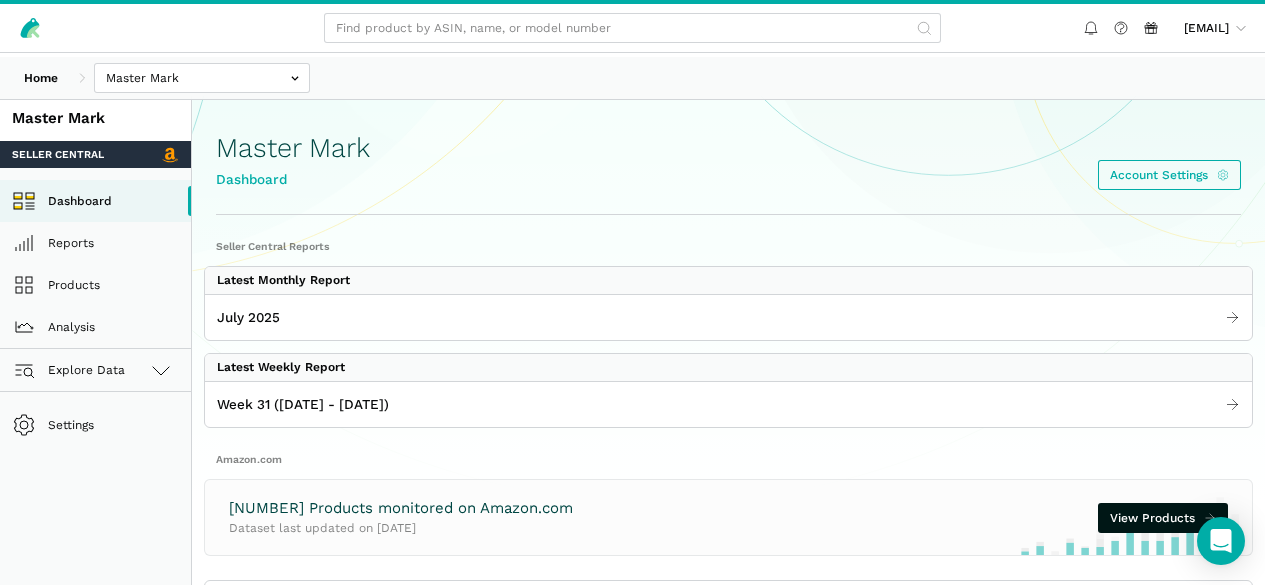 scroll, scrollTop: 0, scrollLeft: 0, axis: both 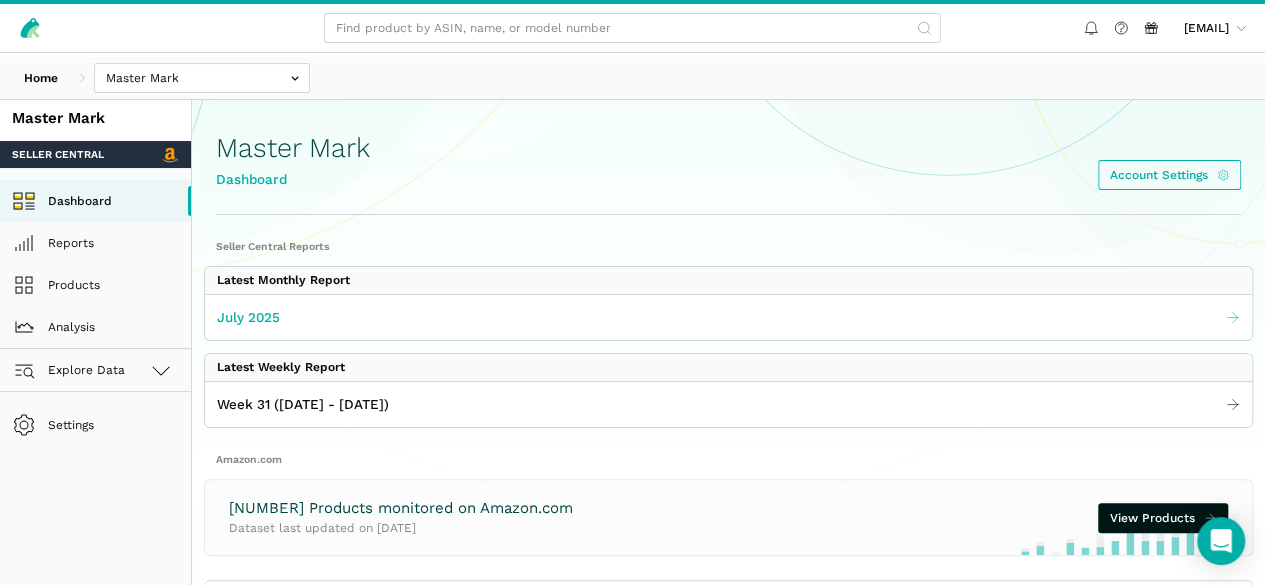 click on "July 2025" at bounding box center [728, 317] 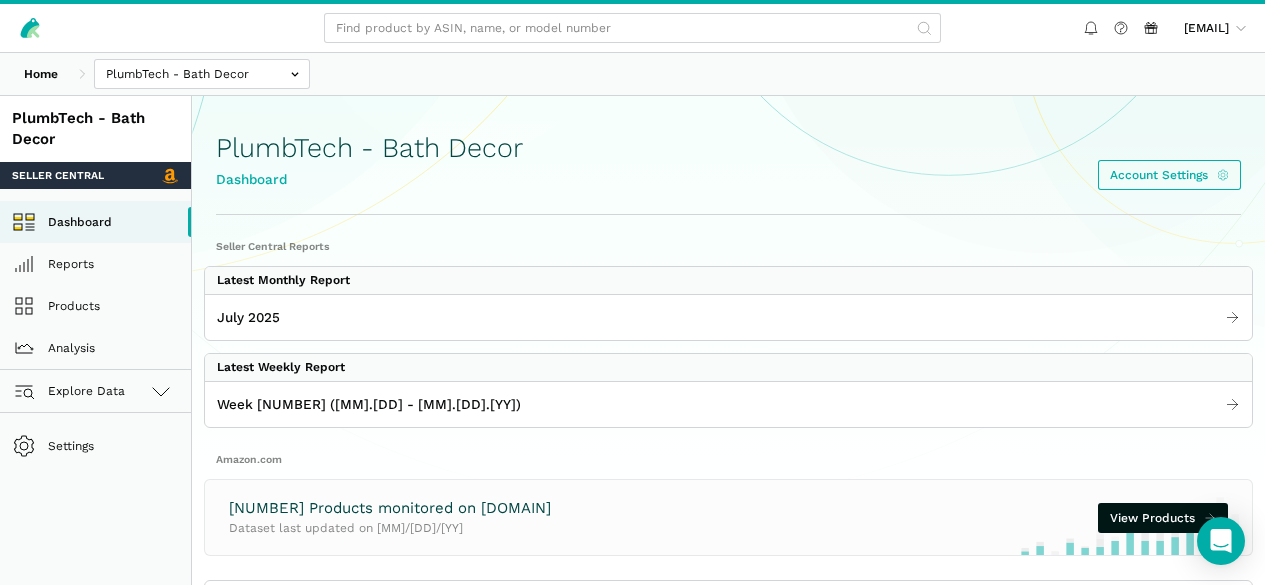 scroll, scrollTop: 0, scrollLeft: 0, axis: both 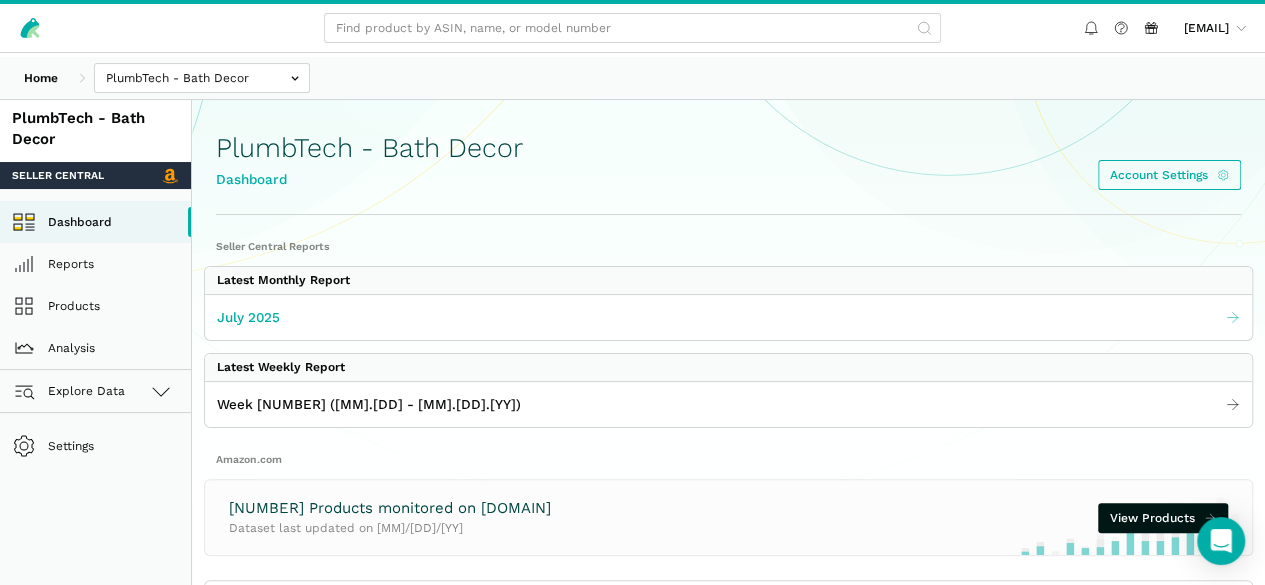 click on "July 2025" at bounding box center [728, 317] 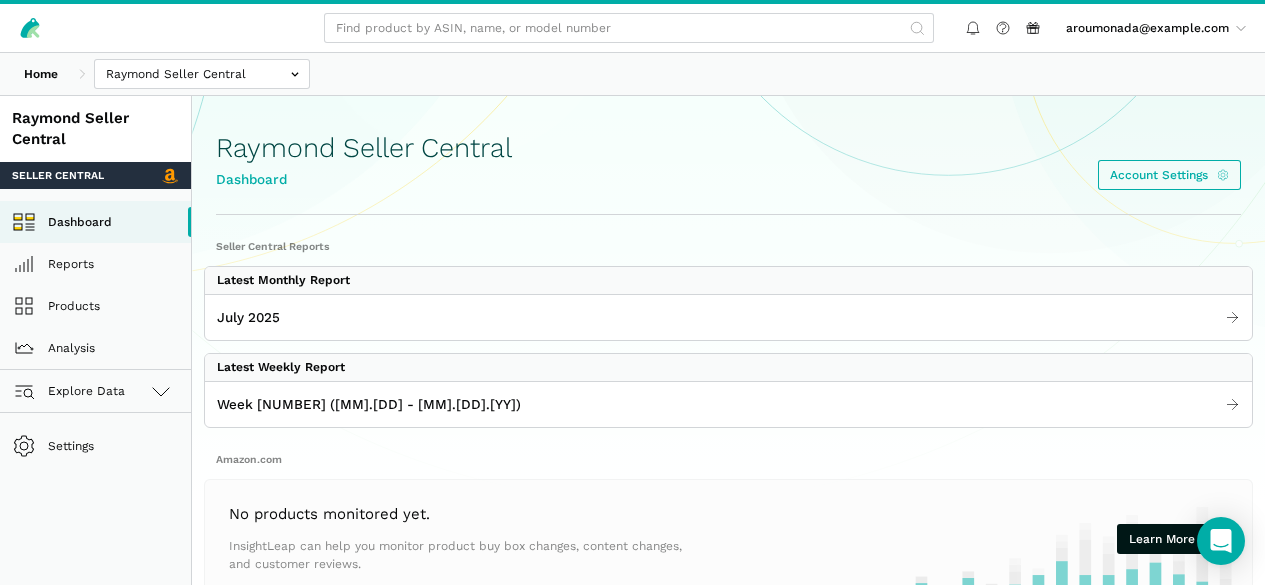 scroll, scrollTop: 0, scrollLeft: 0, axis: both 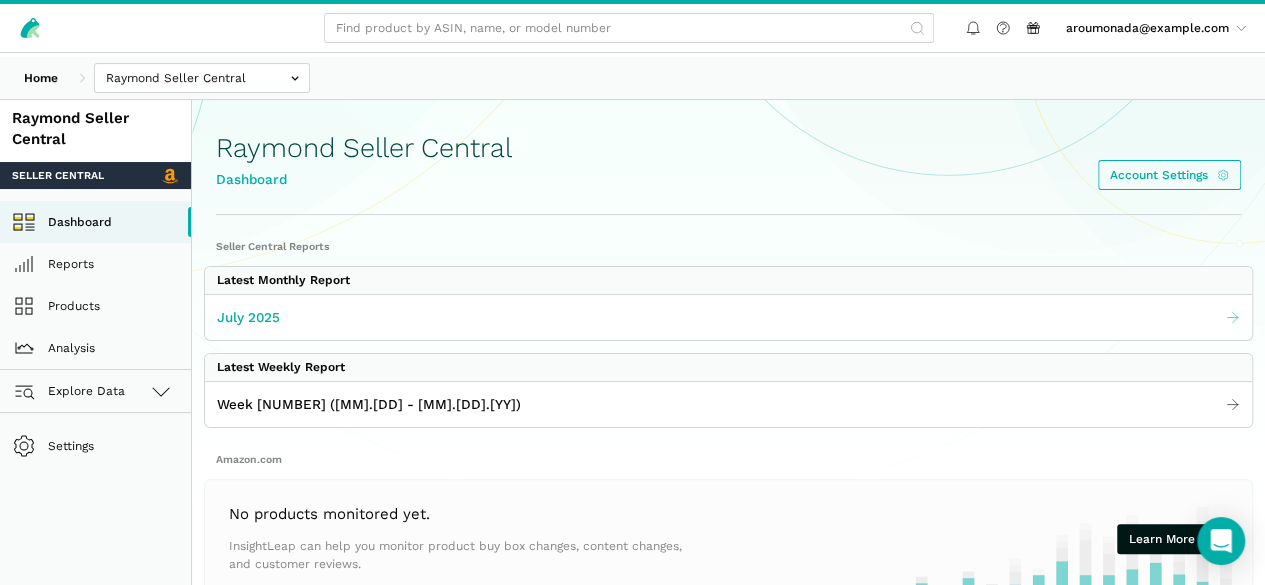 click on "July 2025" at bounding box center (728, 317) 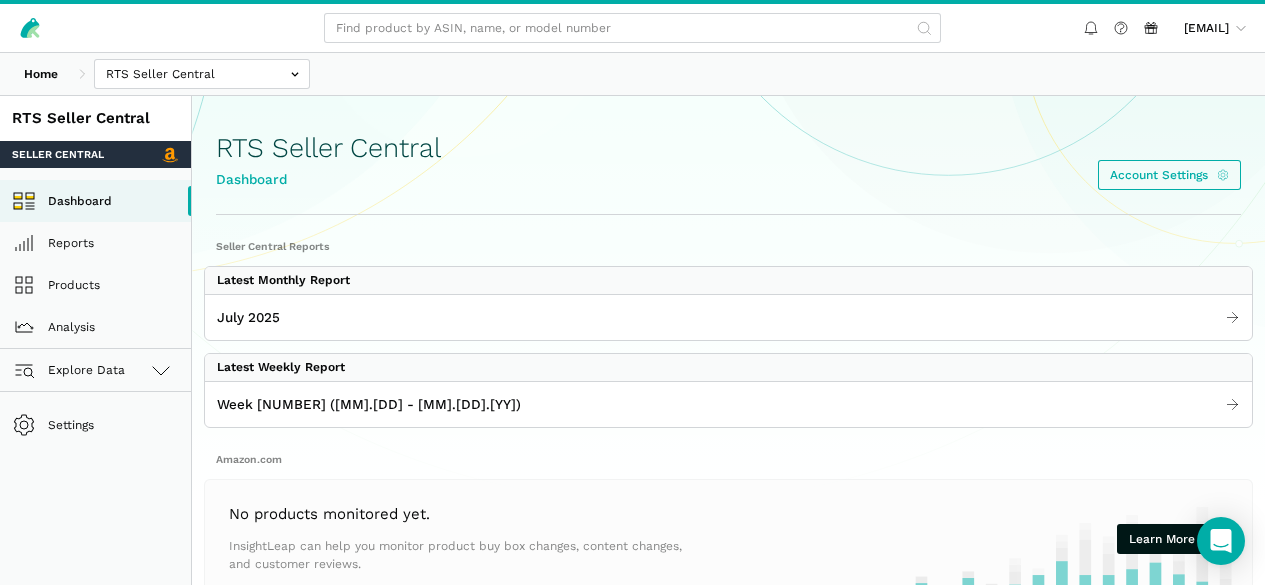 scroll, scrollTop: 0, scrollLeft: 0, axis: both 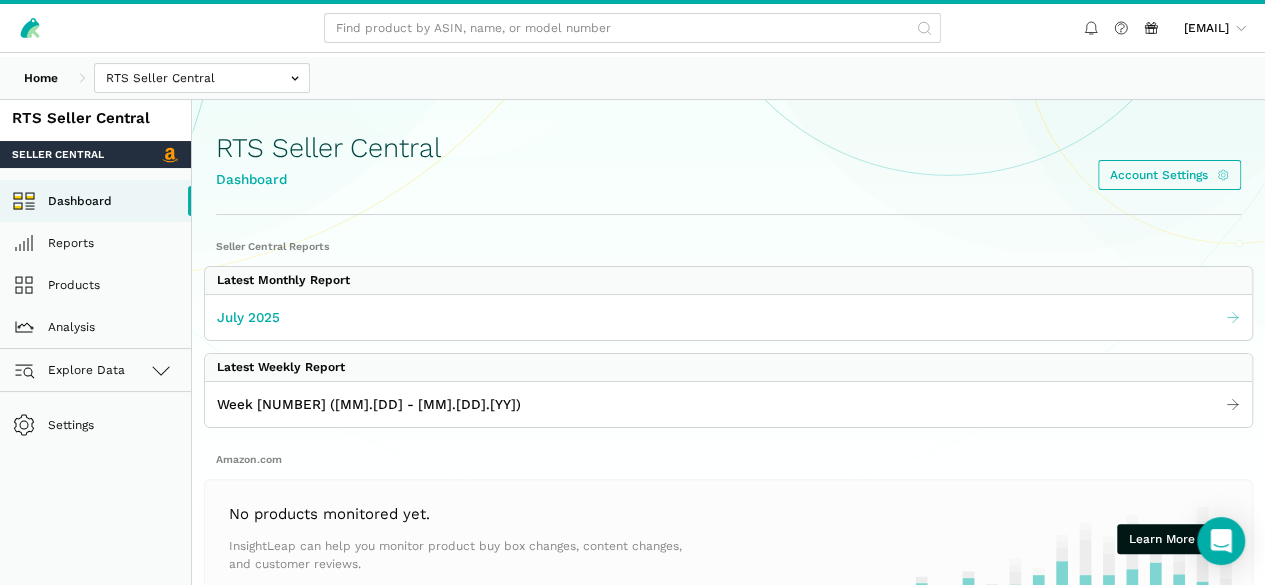 click on "July 2025" at bounding box center [728, 317] 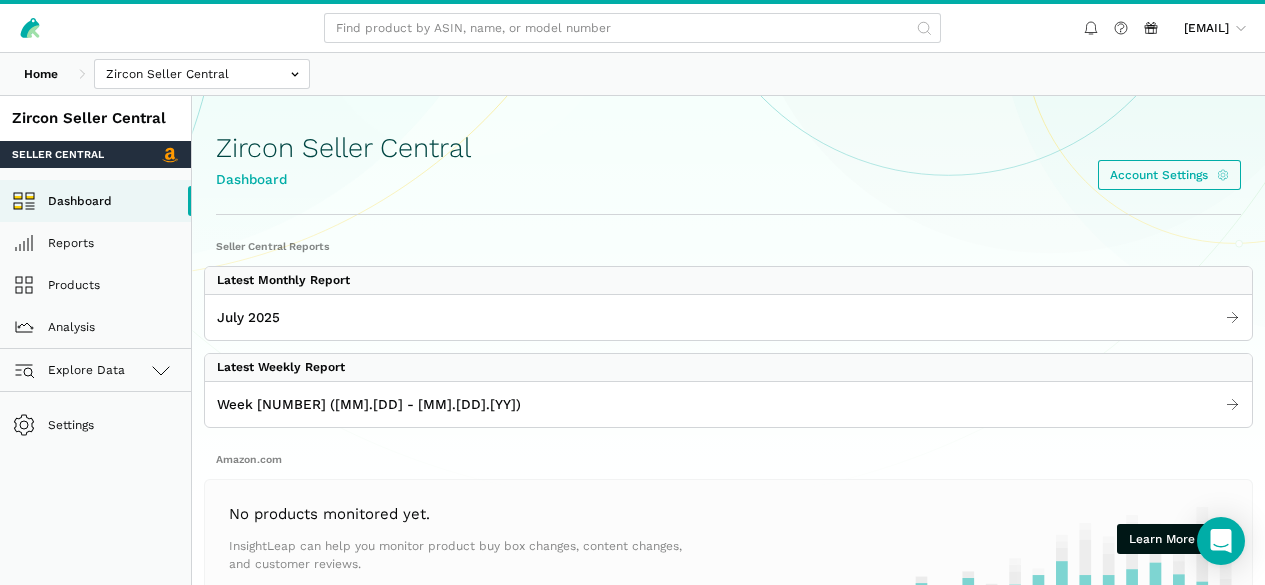 scroll, scrollTop: 0, scrollLeft: 0, axis: both 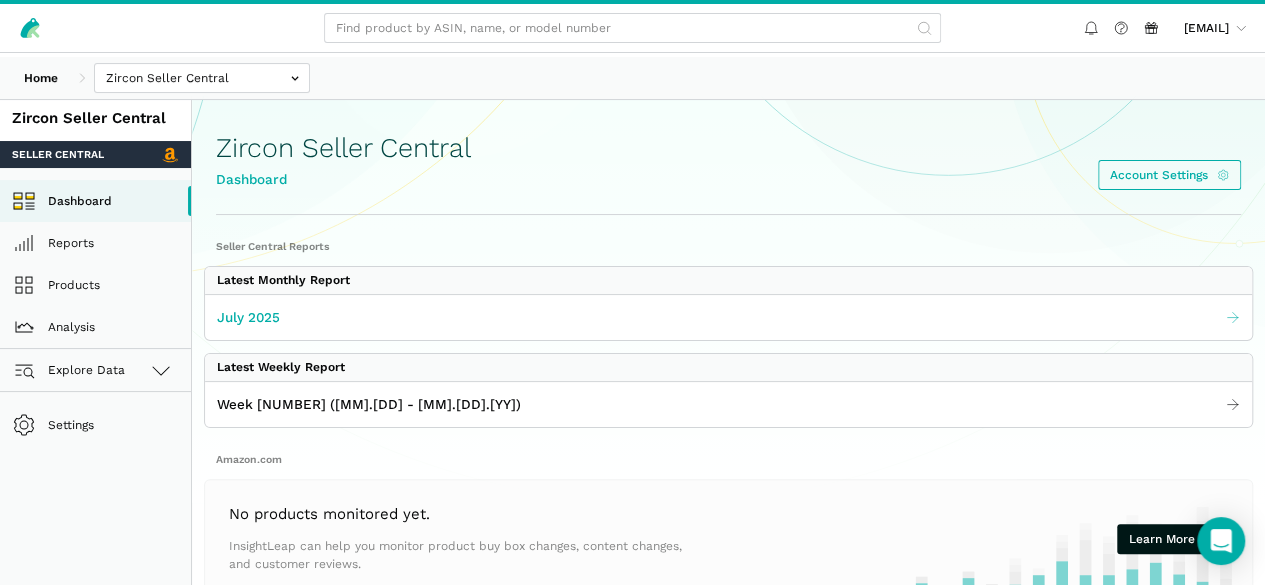 click on "July 2025" at bounding box center (728, 317) 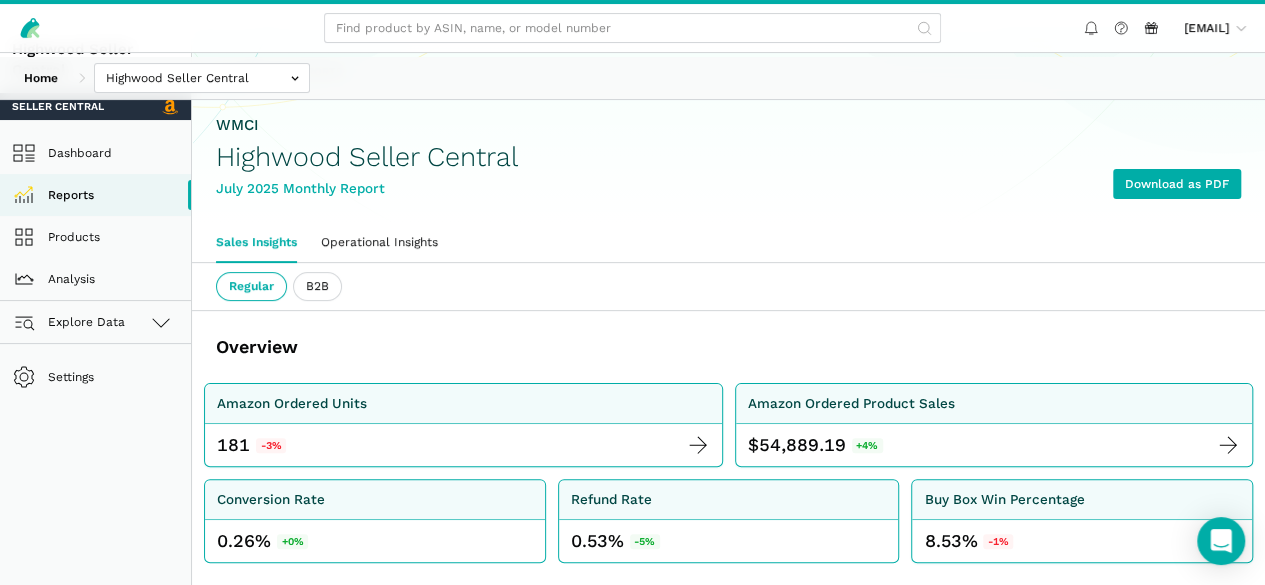 scroll, scrollTop: 100, scrollLeft: 0, axis: vertical 